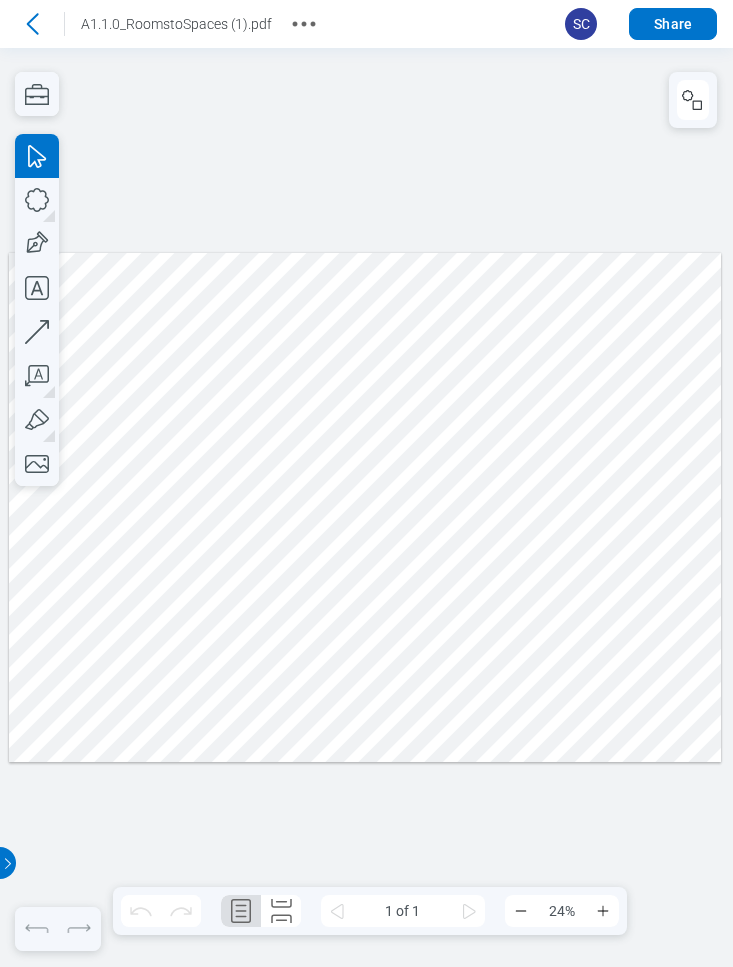 scroll, scrollTop: 0, scrollLeft: 0, axis: both 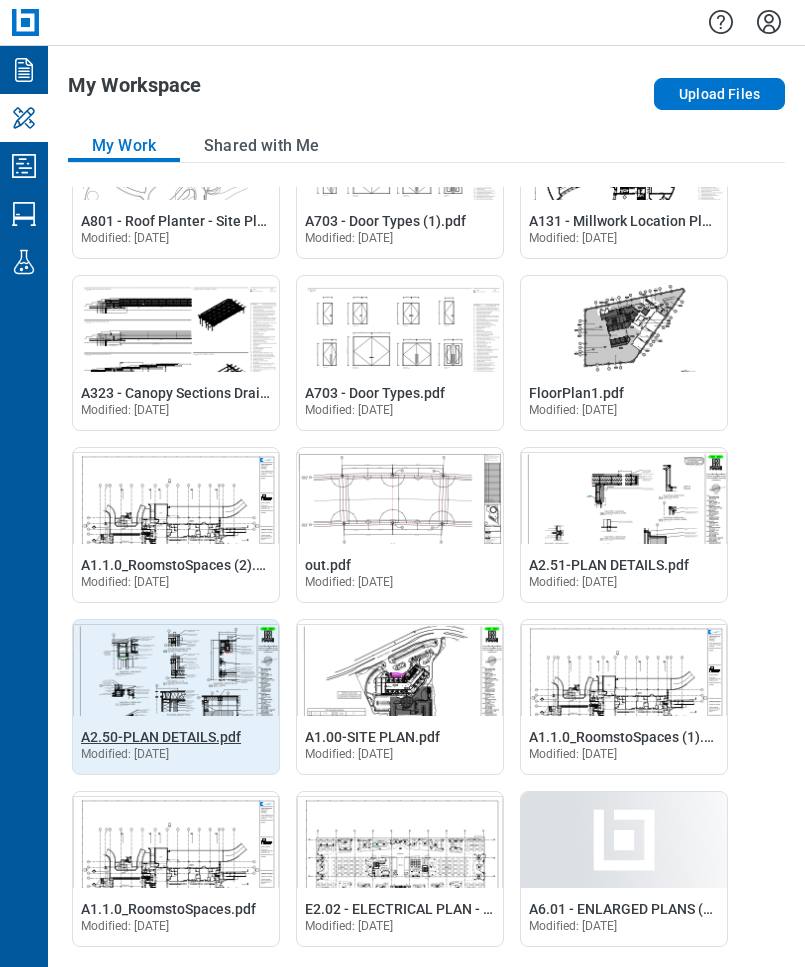 click on "A2.50-PLAN DETAILS.pdf" at bounding box center (161, 737) 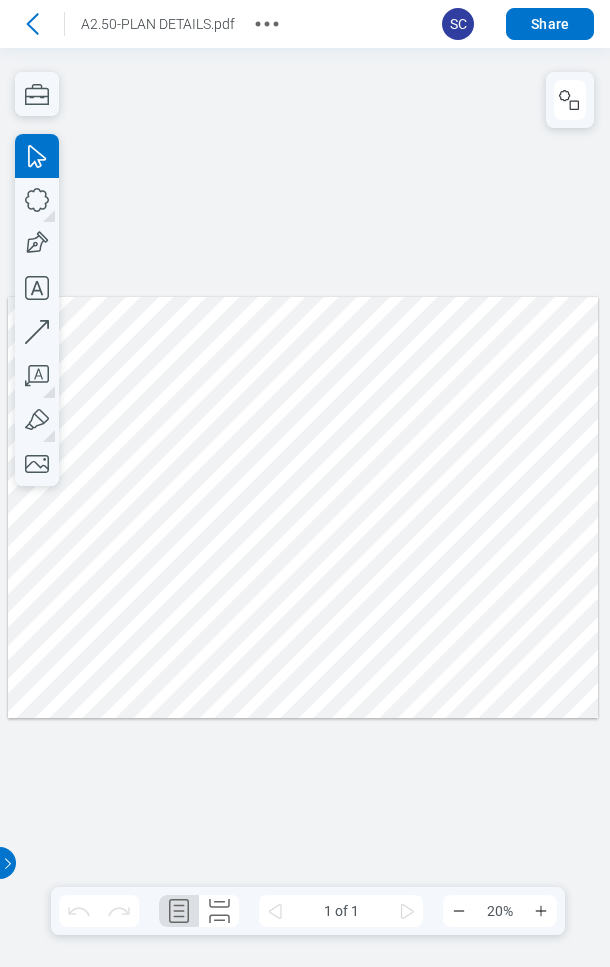 scroll, scrollTop: 0, scrollLeft: 0, axis: both 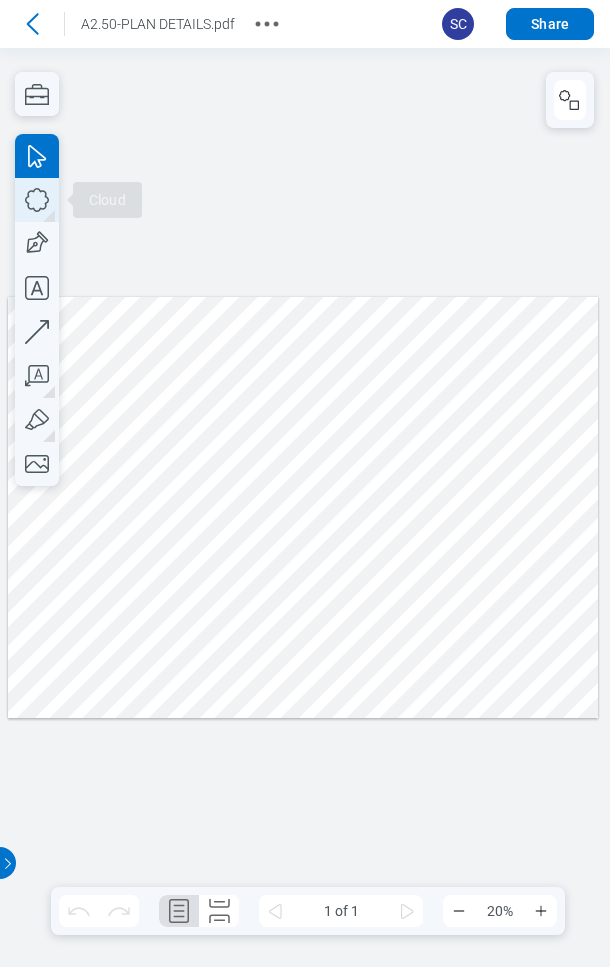 click 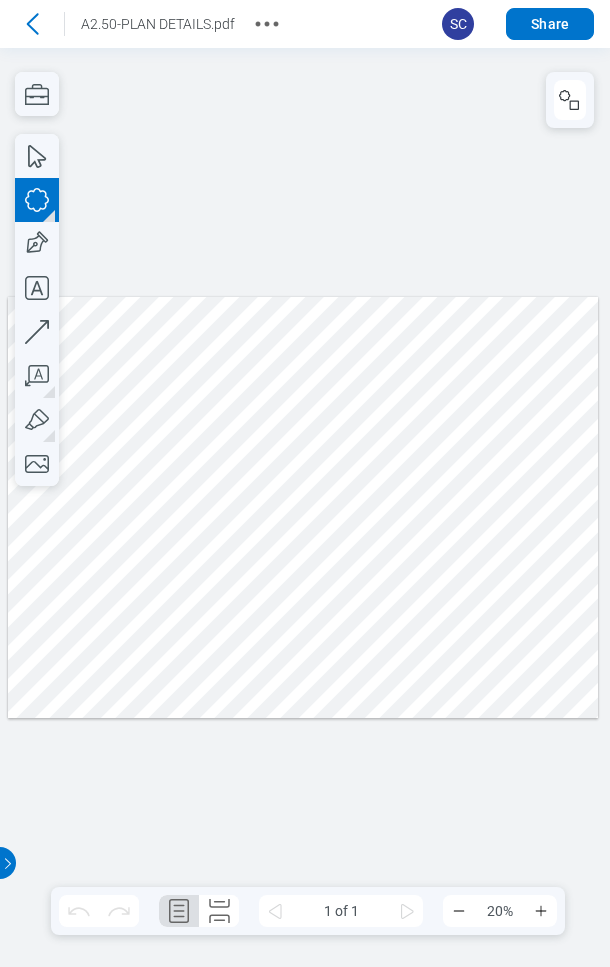 drag, startPoint x: 230, startPoint y: 404, endPoint x: 268, endPoint y: 457, distance: 65.21503 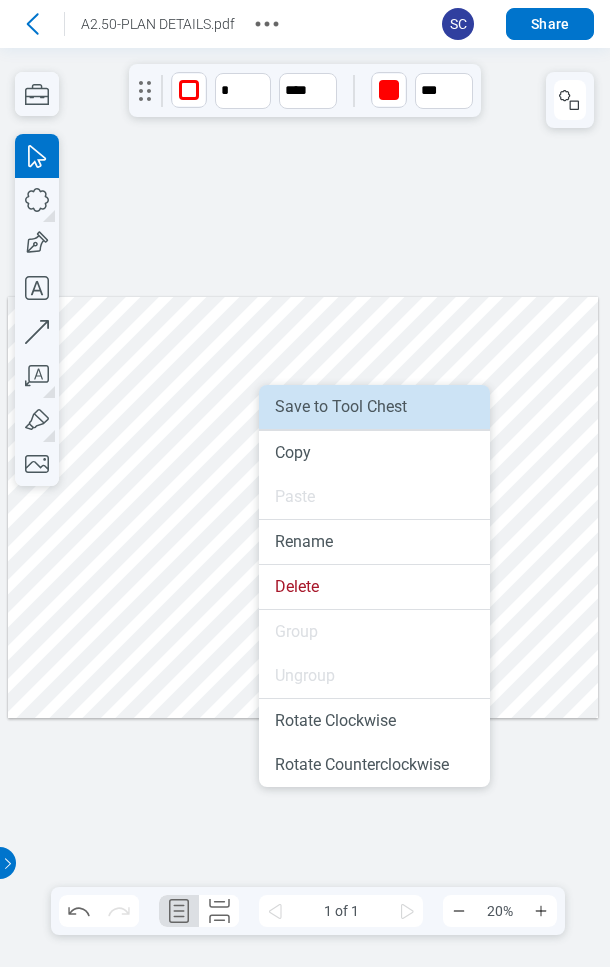 click on "Save to Tool Chest" at bounding box center (374, 407) 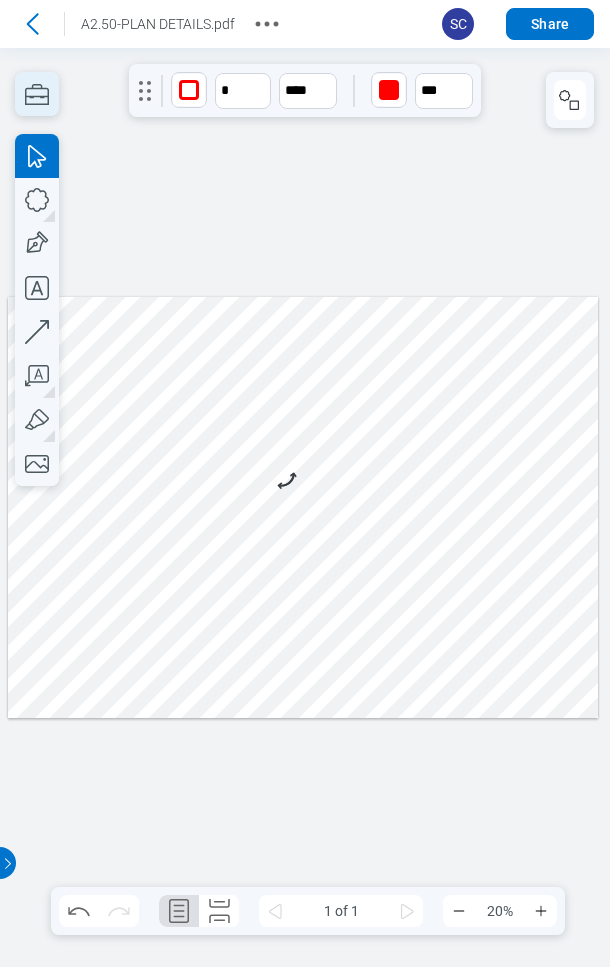 click 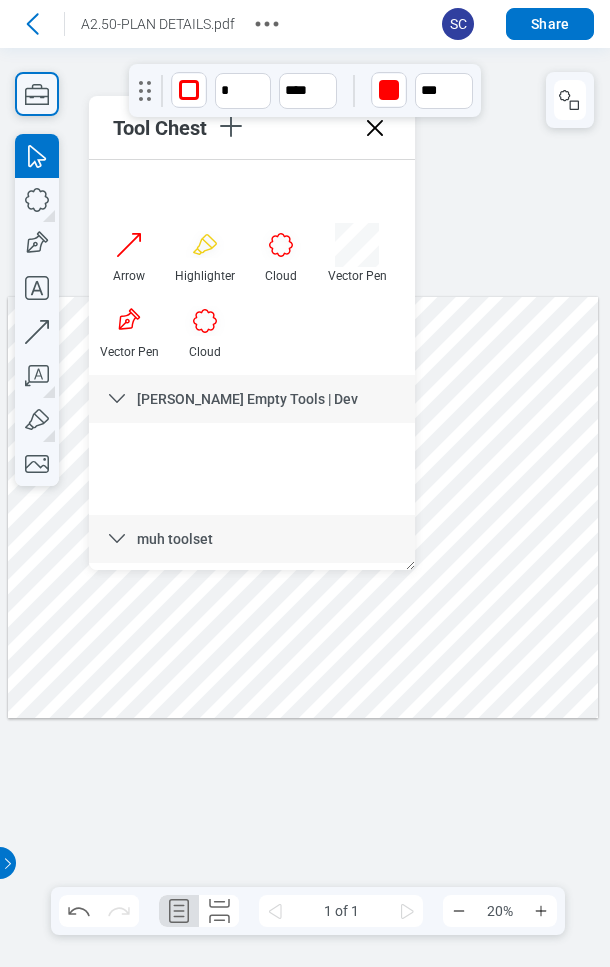 scroll, scrollTop: 459, scrollLeft: 0, axis: vertical 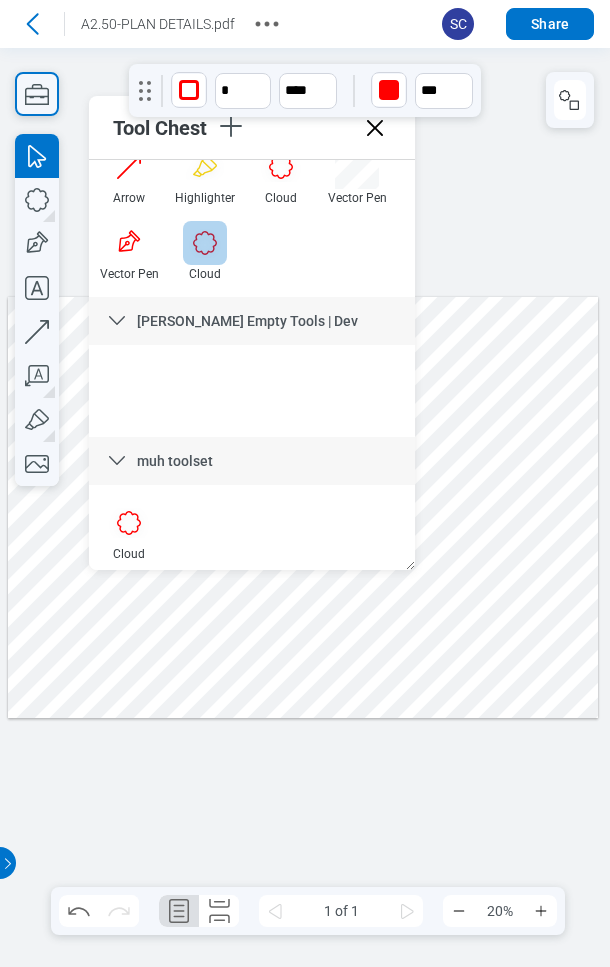 click at bounding box center (205, 243) 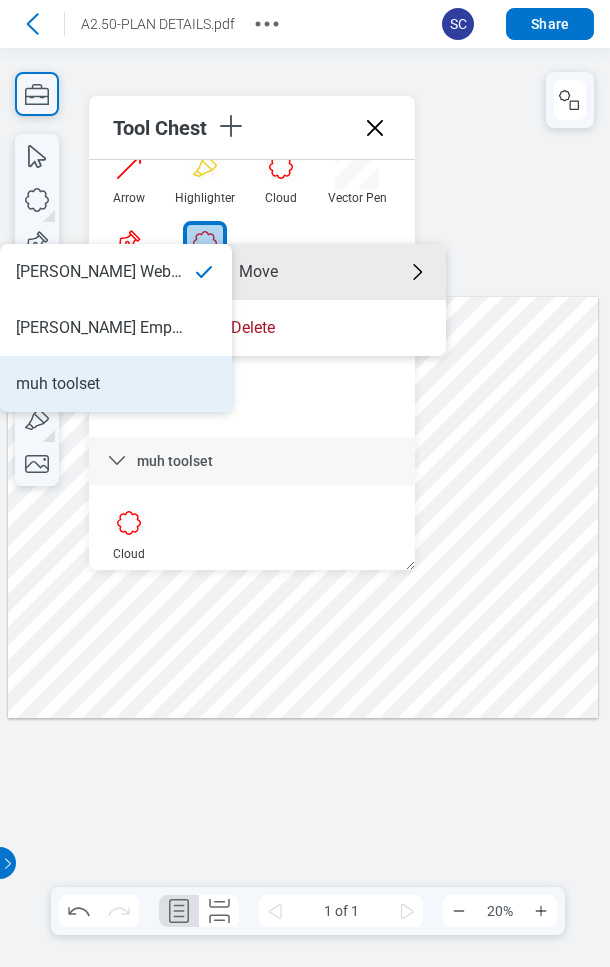 click on "muh toolset" at bounding box center (116, 384) 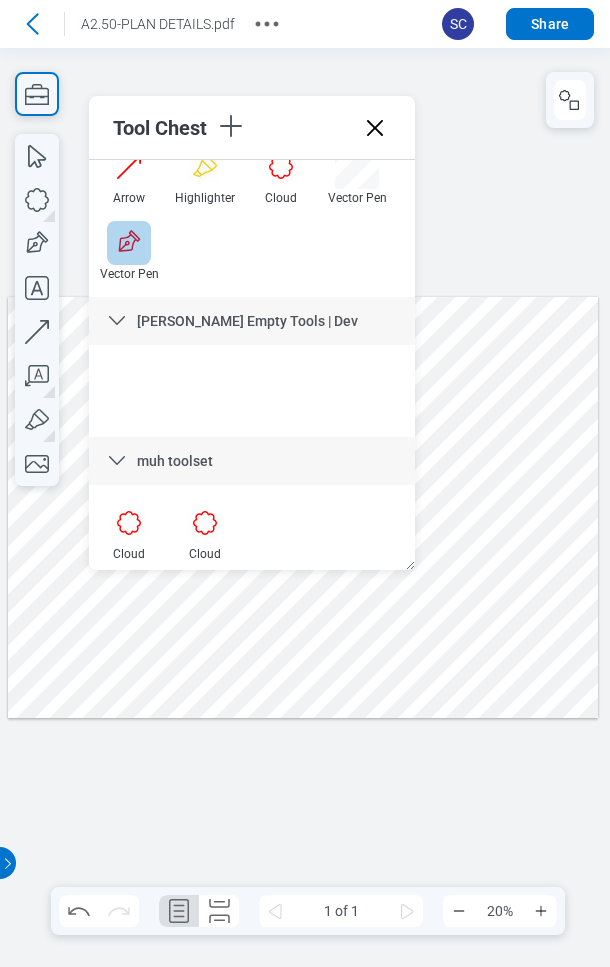 click at bounding box center [129, 243] 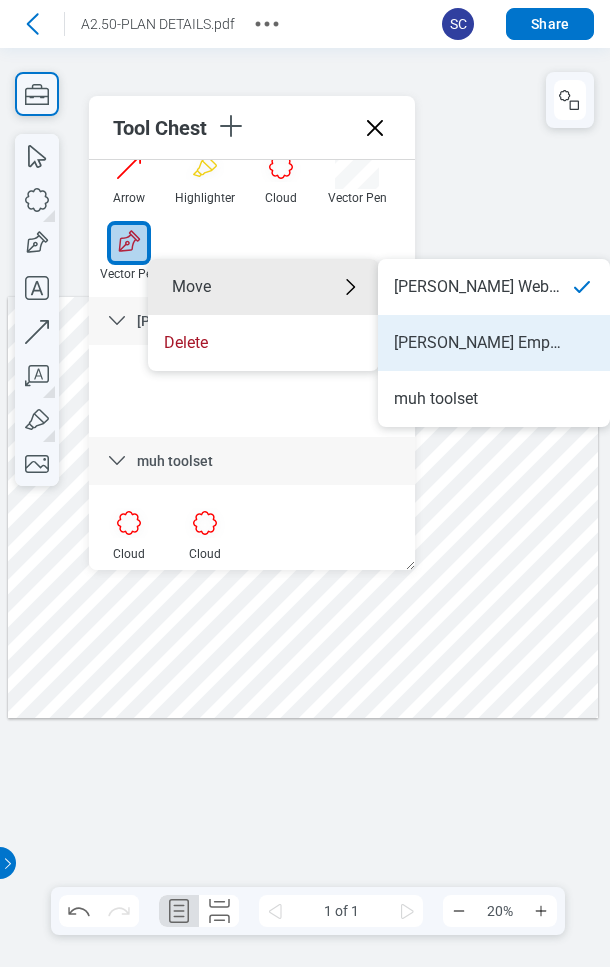 click on "Sean C. Empty Tools | Dev" at bounding box center (478, 343) 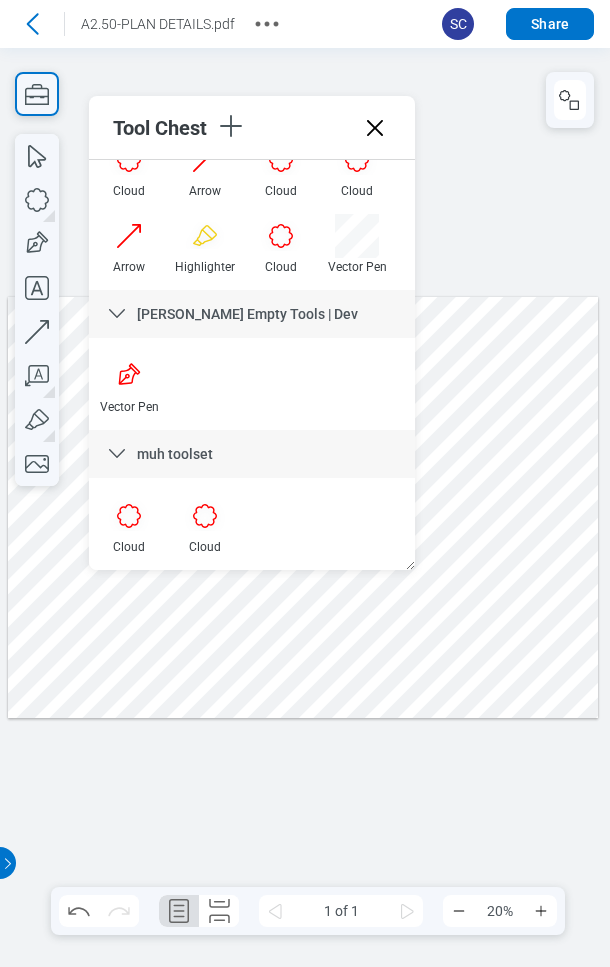 scroll, scrollTop: 390, scrollLeft: 0, axis: vertical 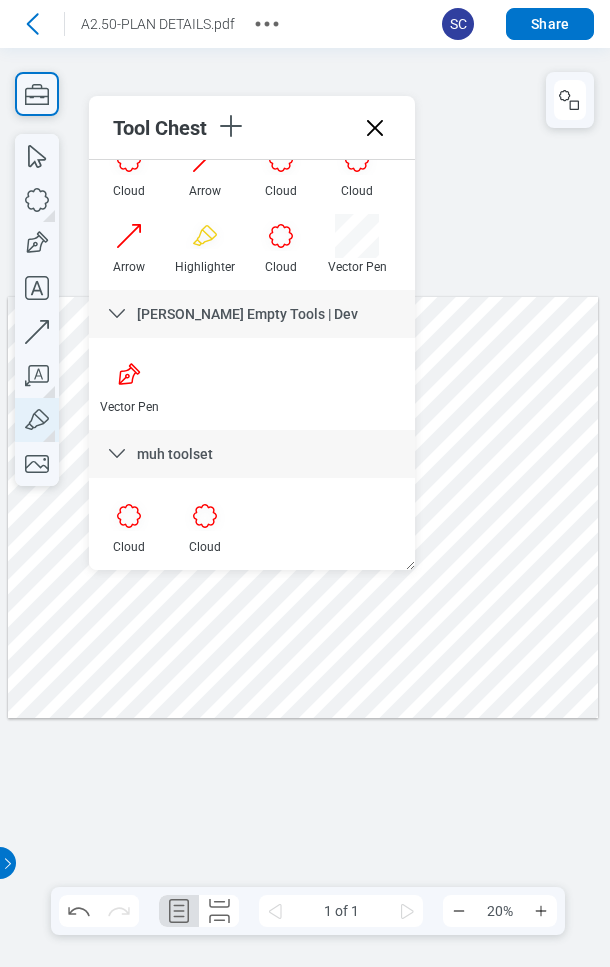 click 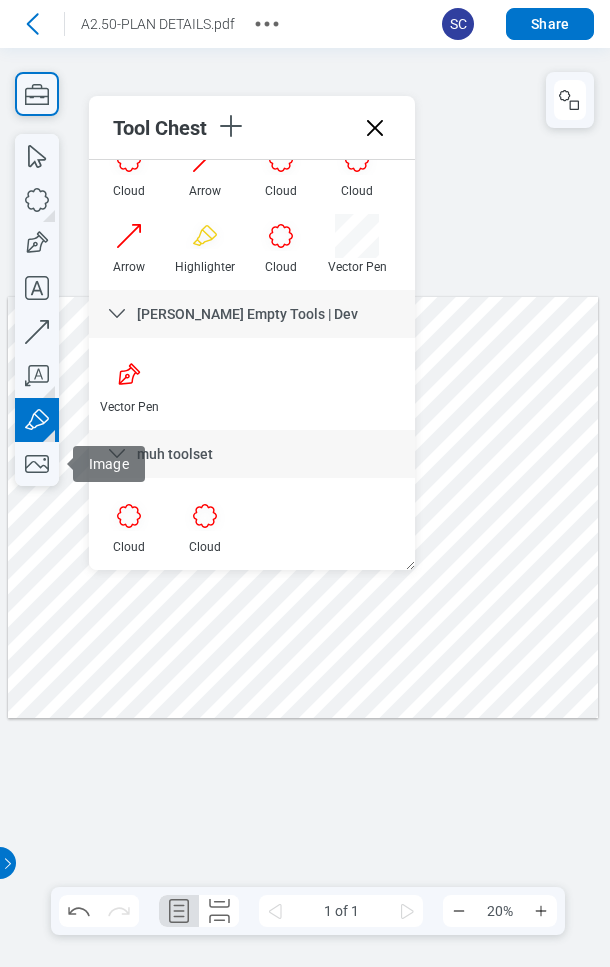 click at bounding box center [303, 508] 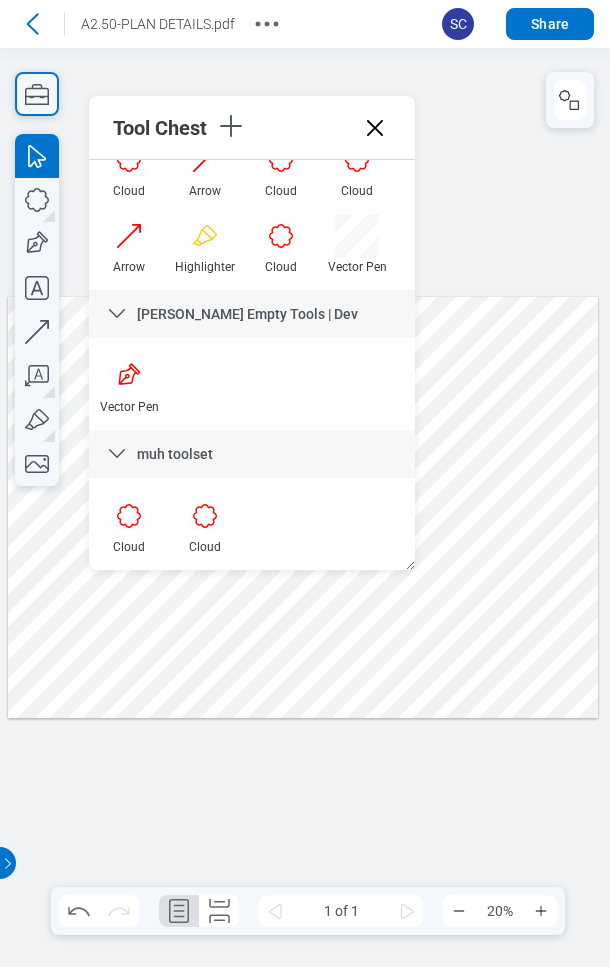click at bounding box center (303, 508) 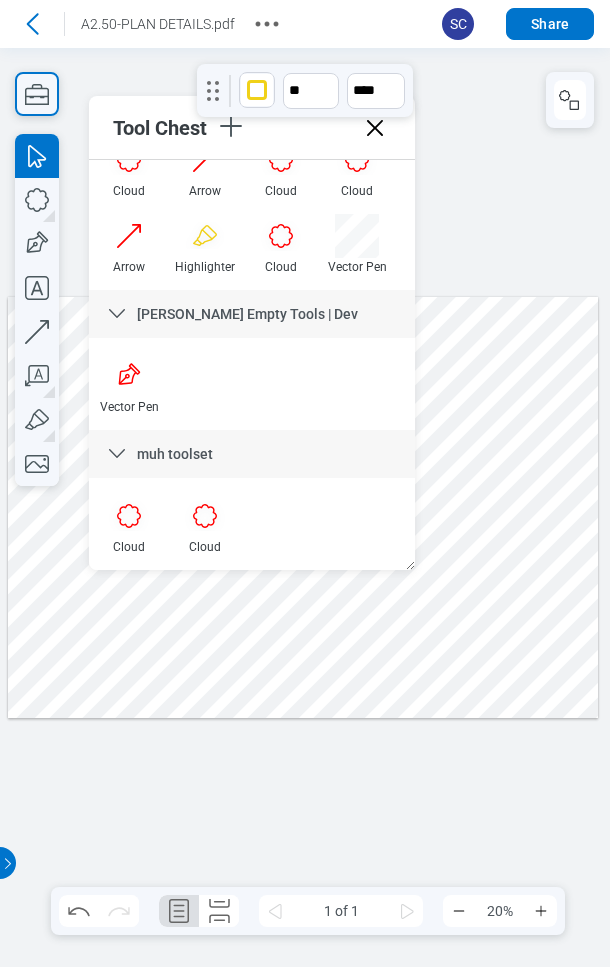 drag, startPoint x: 85, startPoint y: 613, endPoint x: 52, endPoint y: 557, distance: 65 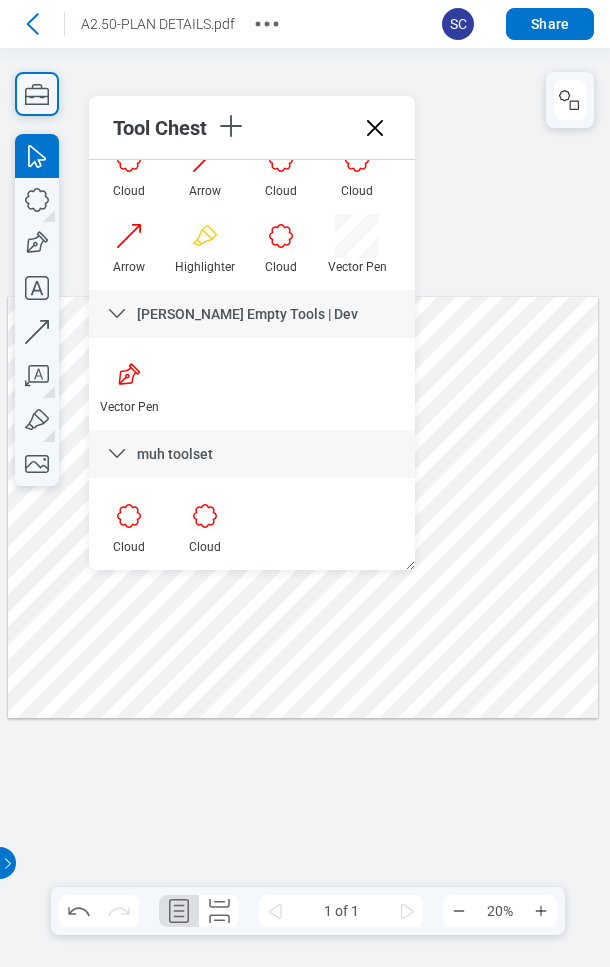 click at bounding box center (303, 508) 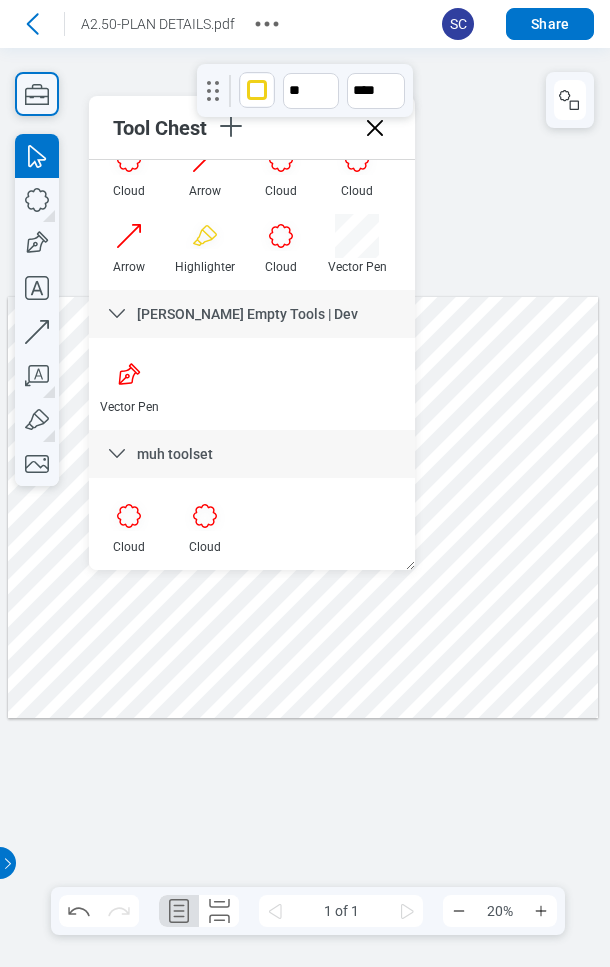 click at bounding box center (303, 508) 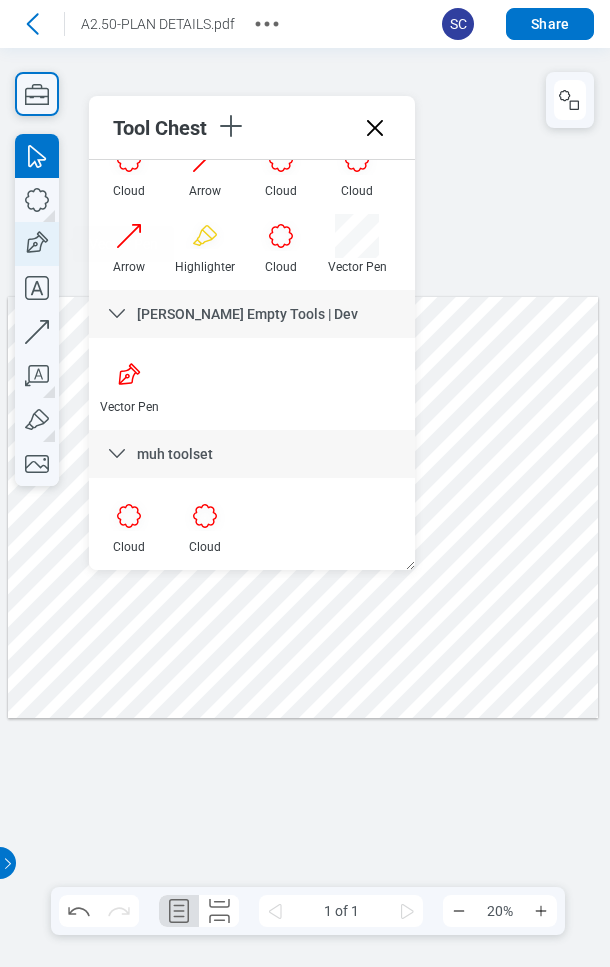 click 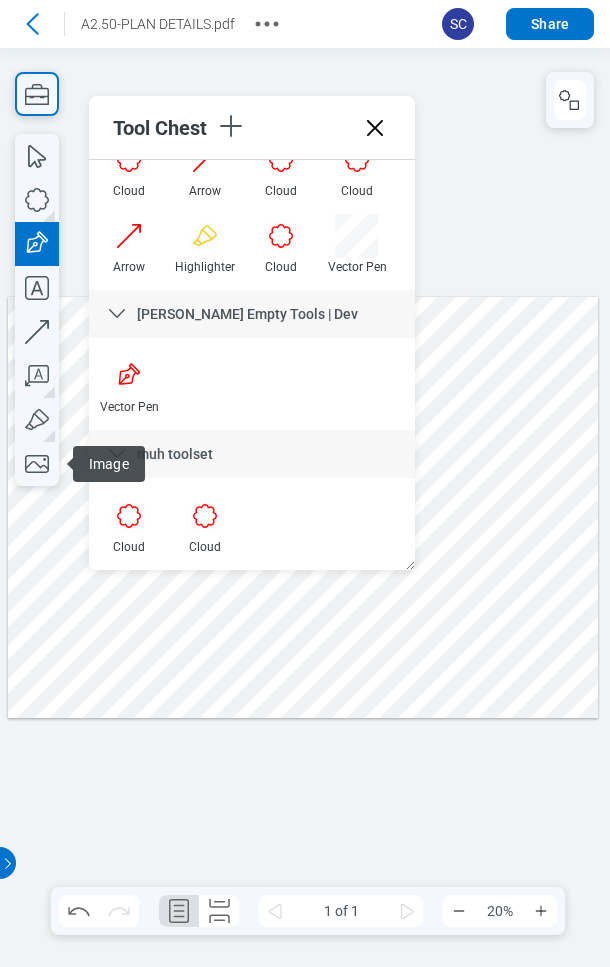 click at bounding box center (303, 508) 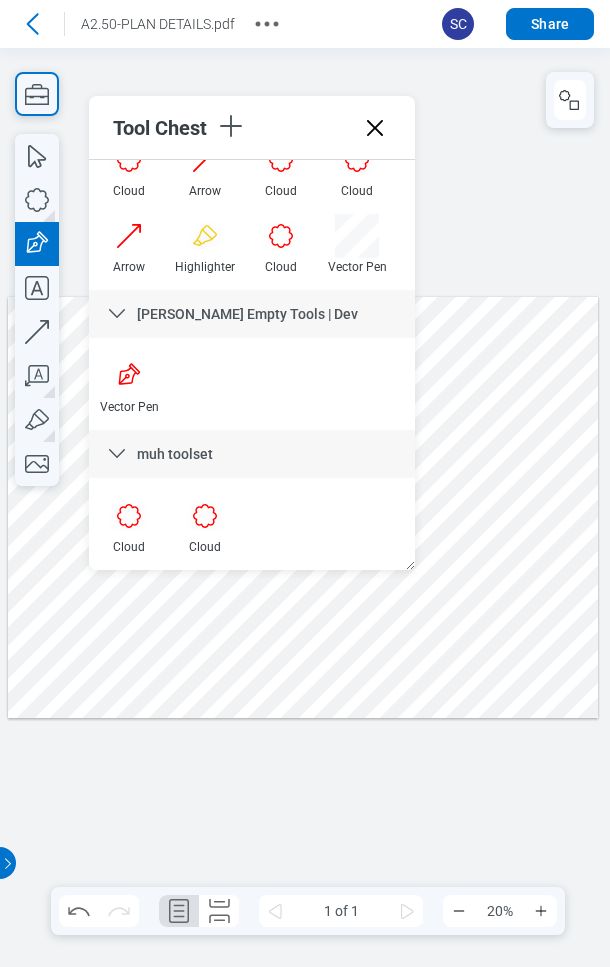 click at bounding box center [303, 508] 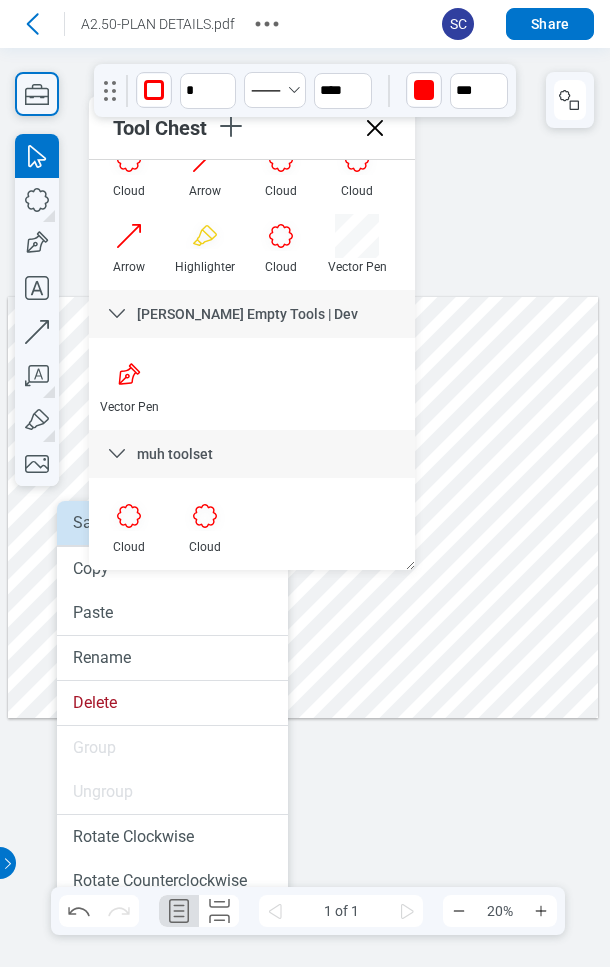 click on "Save to Tool Chest" at bounding box center (172, 523) 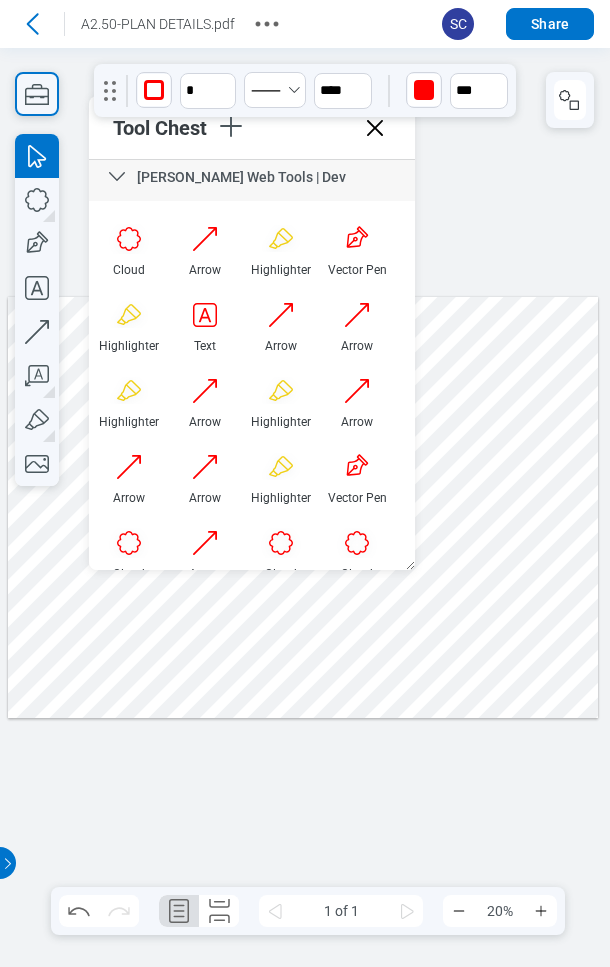 scroll, scrollTop: 0, scrollLeft: 0, axis: both 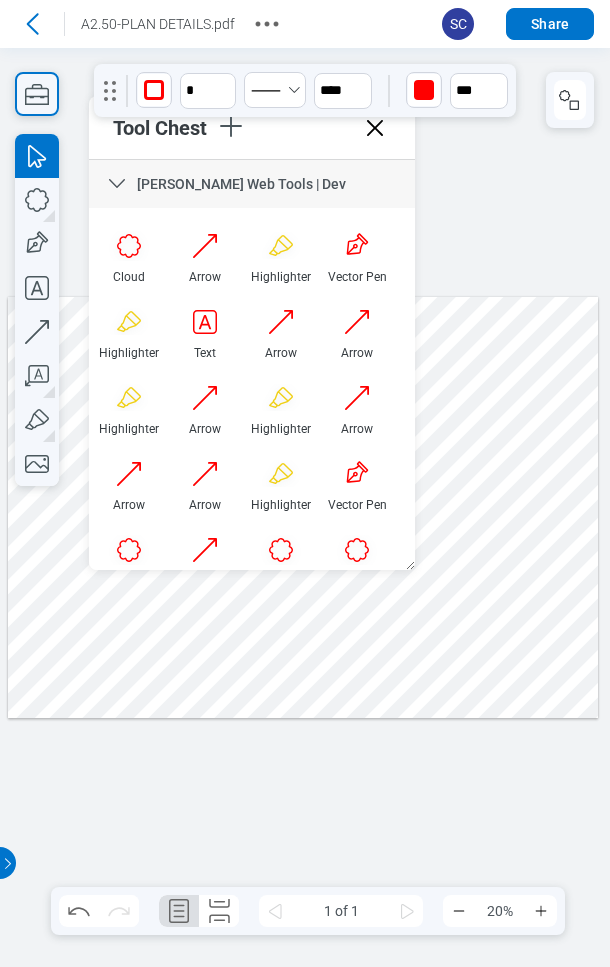 click 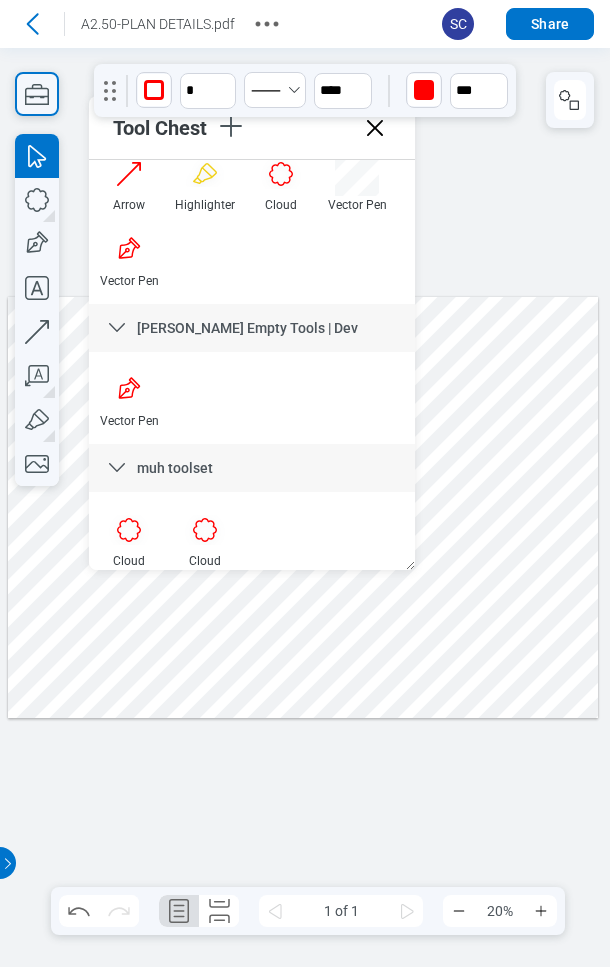 scroll, scrollTop: 466, scrollLeft: 0, axis: vertical 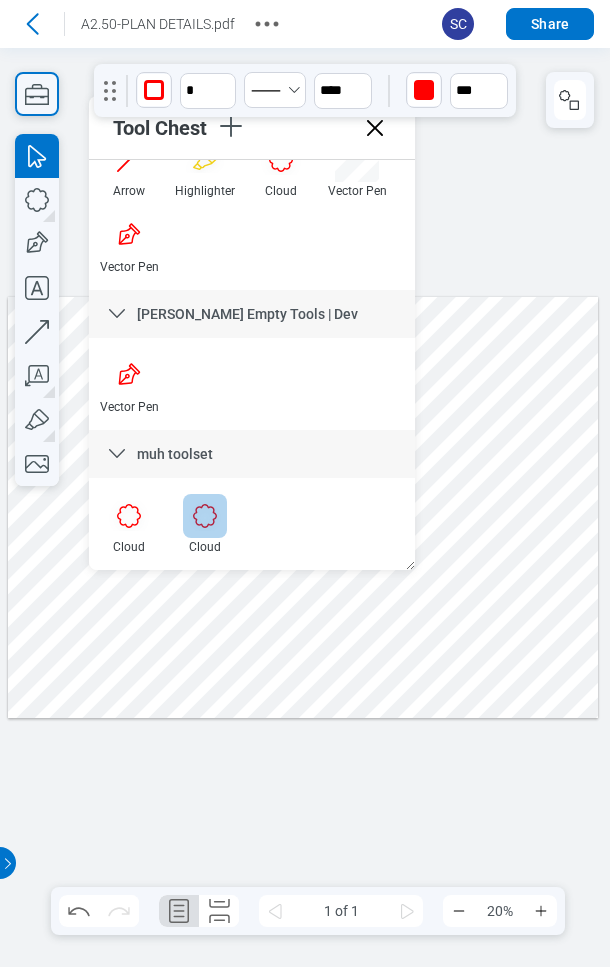 click at bounding box center [205, 516] 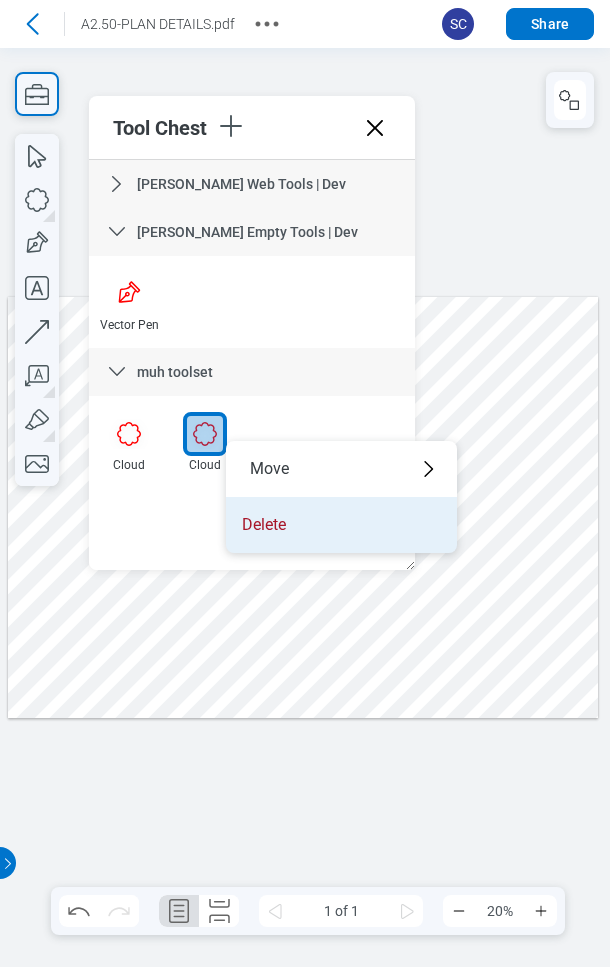 click on "Delete" at bounding box center (341, 525) 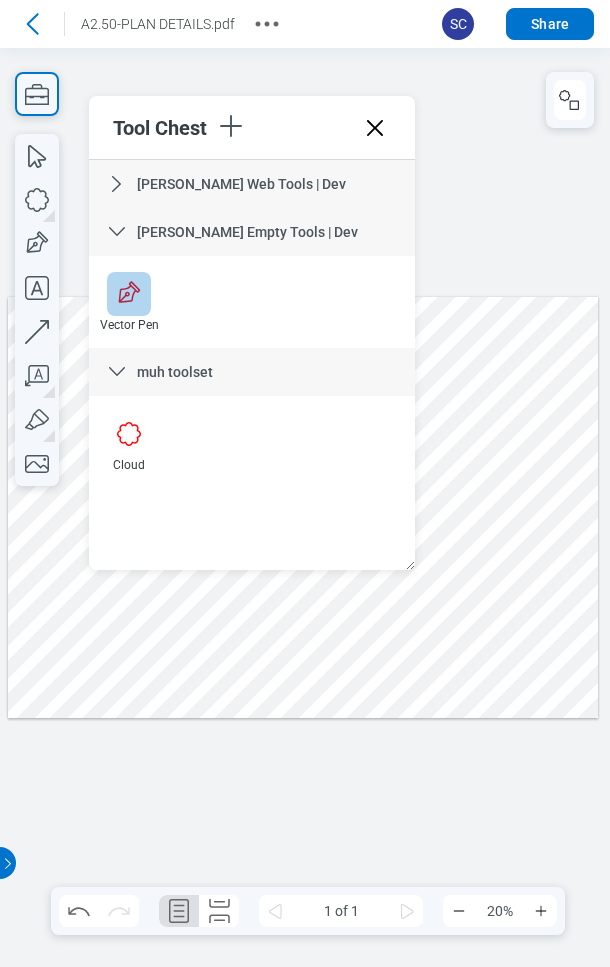 click at bounding box center (129, 294) 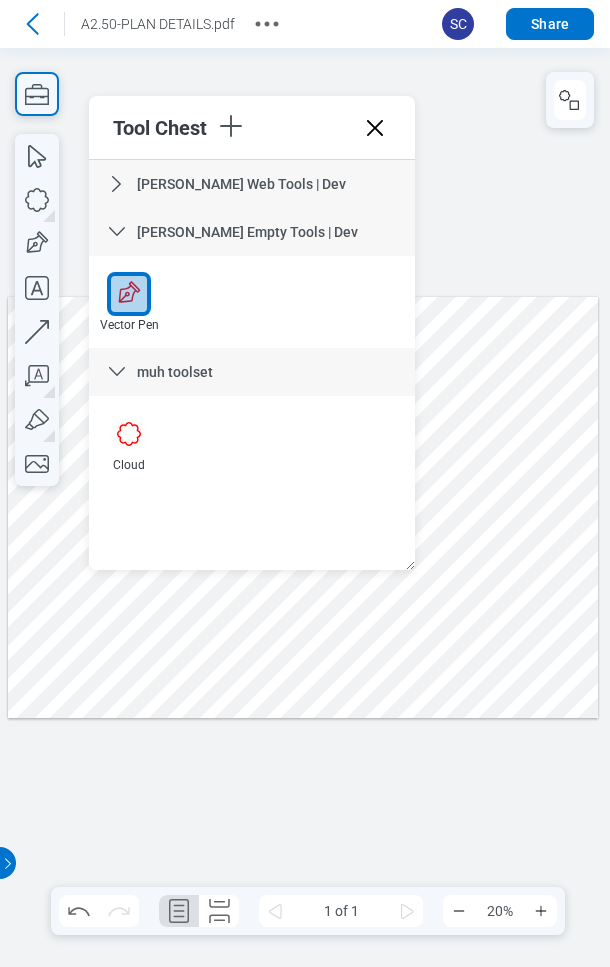 click at bounding box center [129, 294] 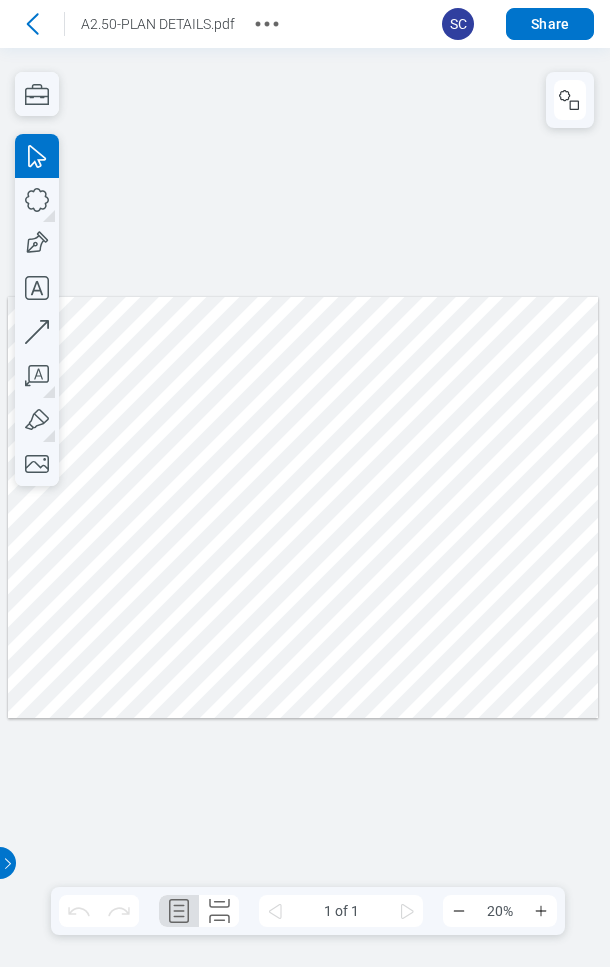 scroll, scrollTop: 0, scrollLeft: 0, axis: both 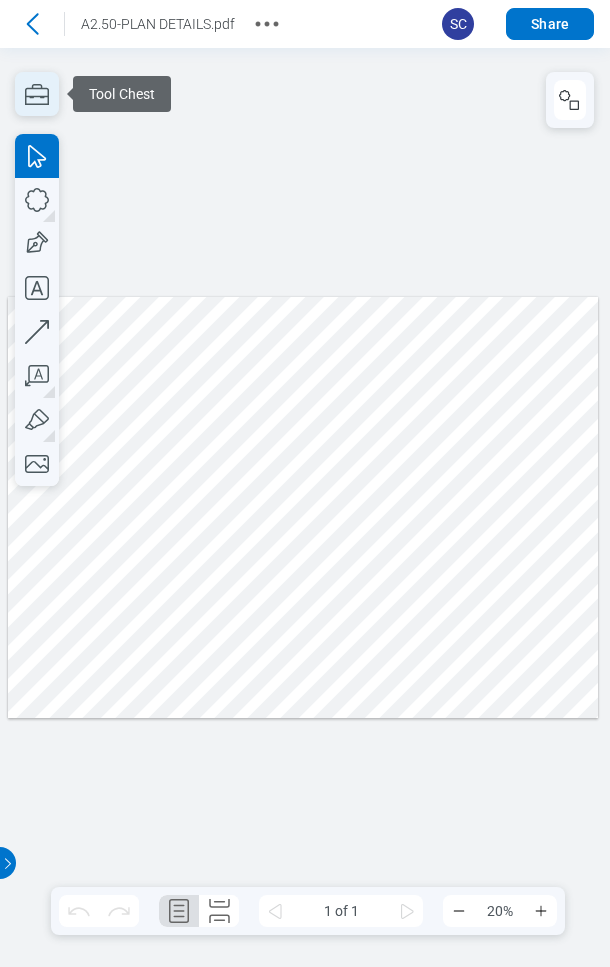 click 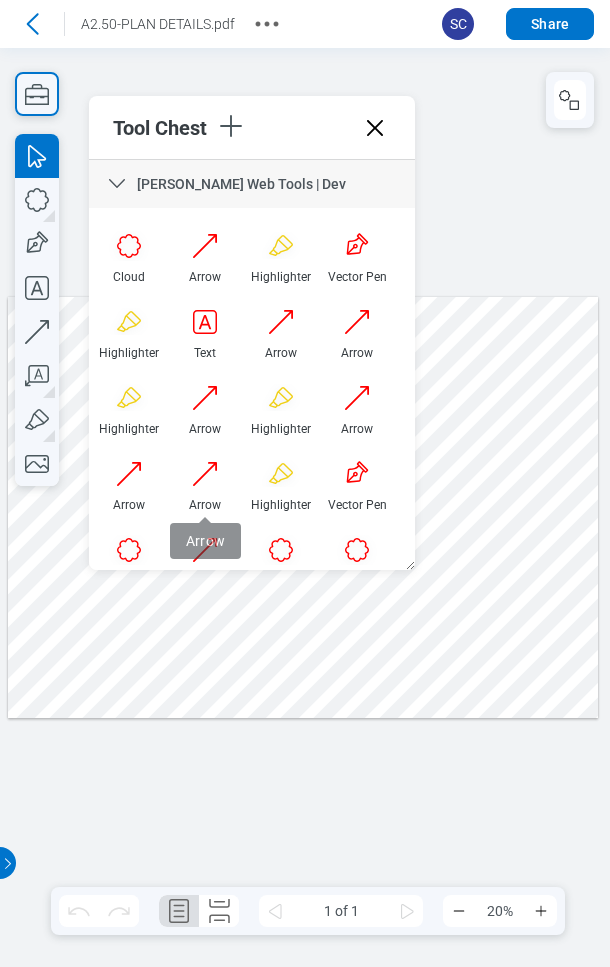 scroll, scrollTop: 466, scrollLeft: 0, axis: vertical 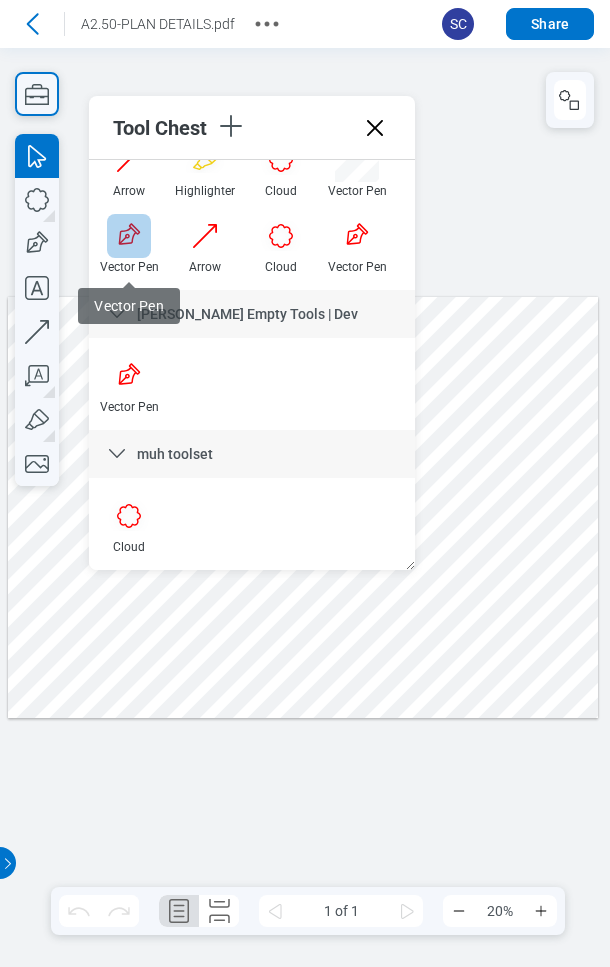 click at bounding box center (129, 236) 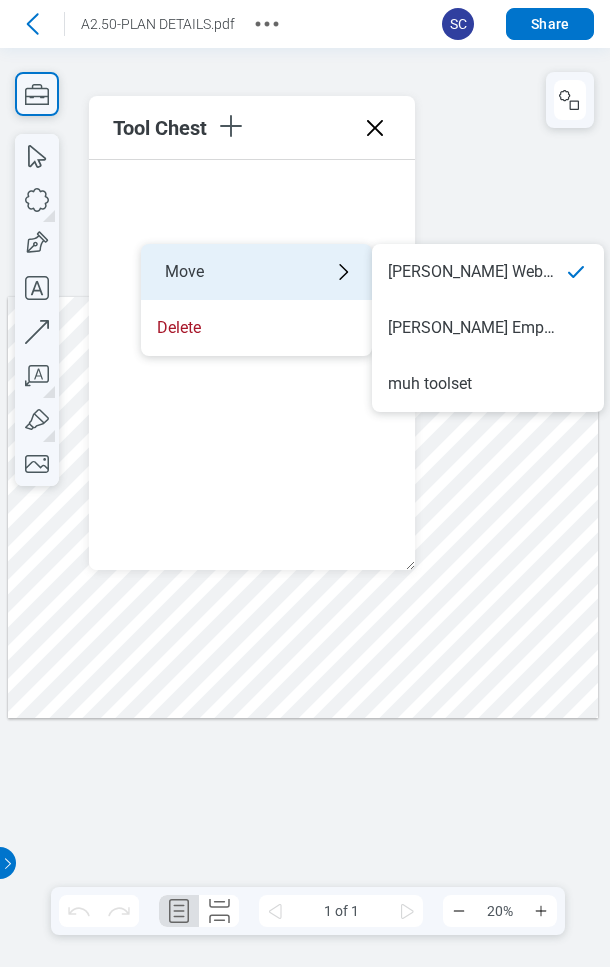 scroll, scrollTop: 0, scrollLeft: 0, axis: both 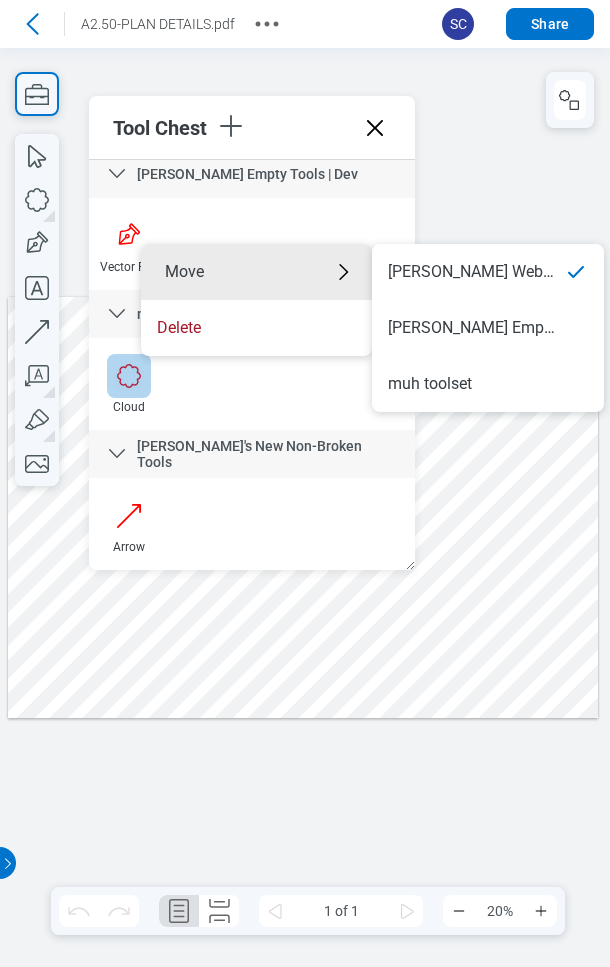 click at bounding box center (129, 376) 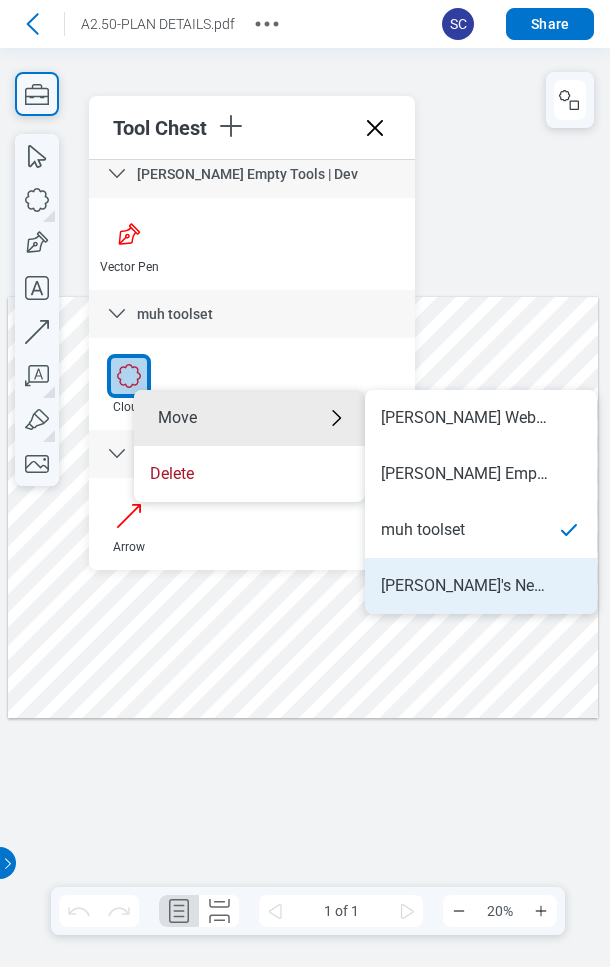 click on "[PERSON_NAME]'s New Non-Broken Tools" at bounding box center [465, 586] 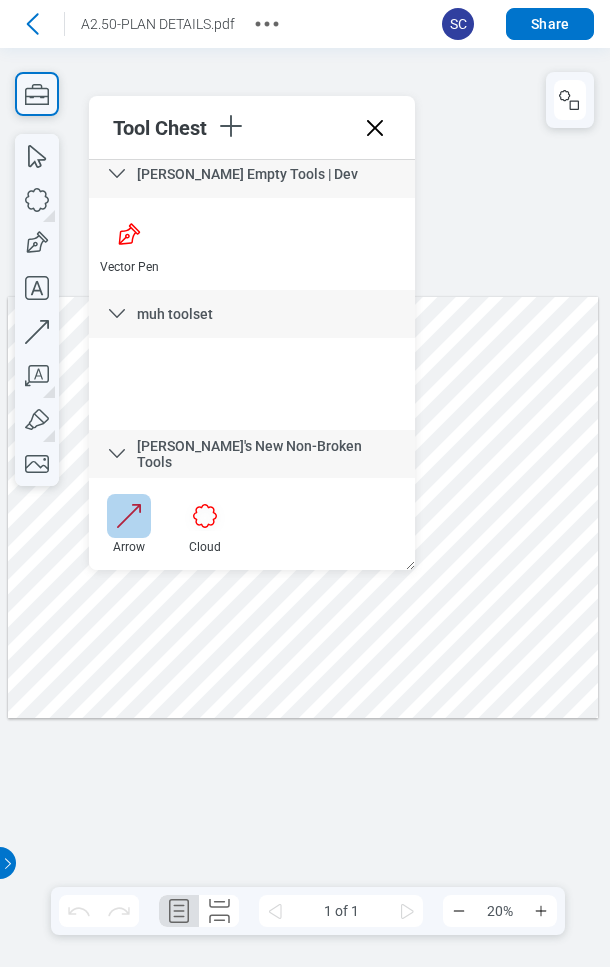 click at bounding box center (129, 516) 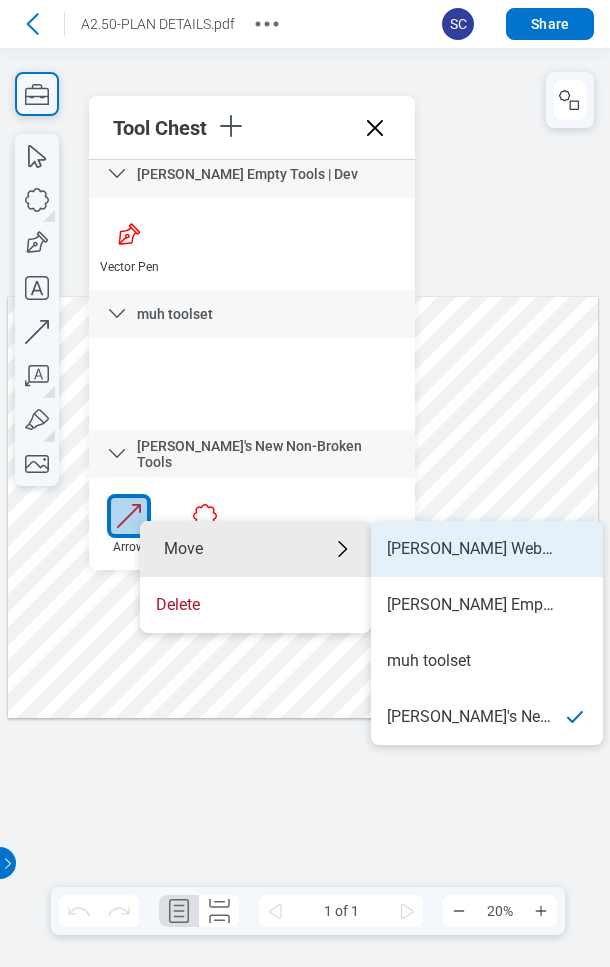 click on "[PERSON_NAME] Web Tools | Dev" at bounding box center [471, 549] 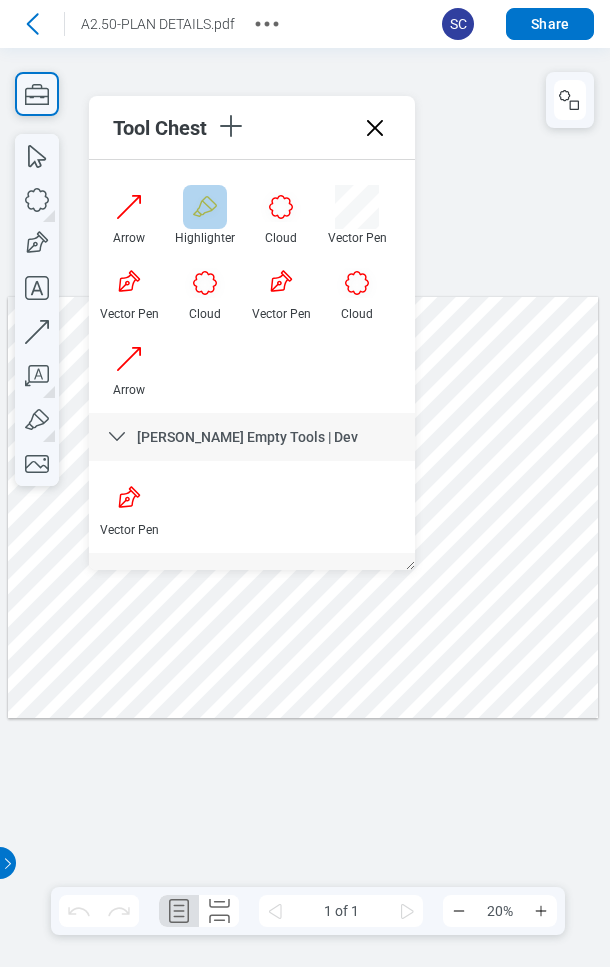 scroll, scrollTop: 459, scrollLeft: 0, axis: vertical 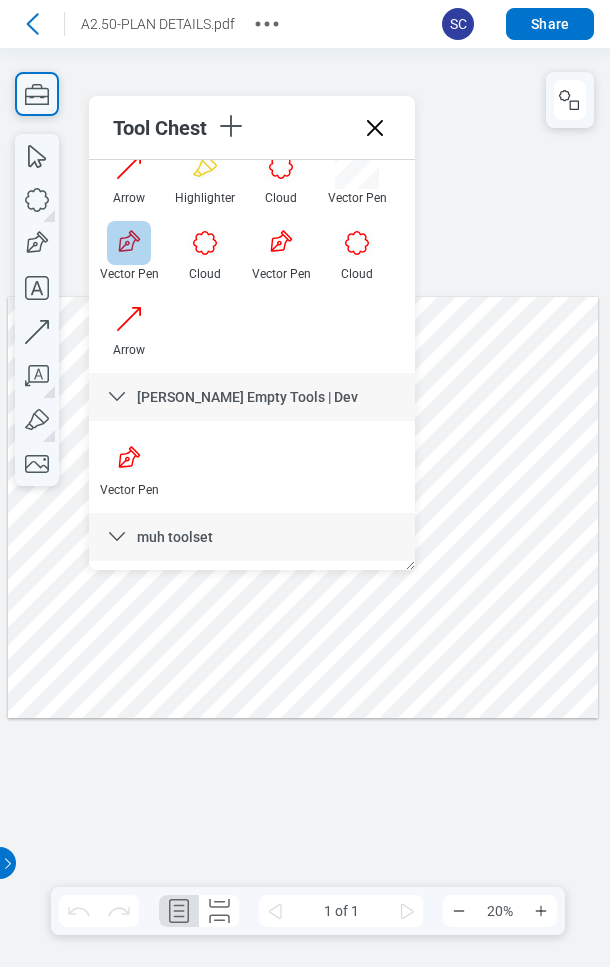 click at bounding box center (129, 243) 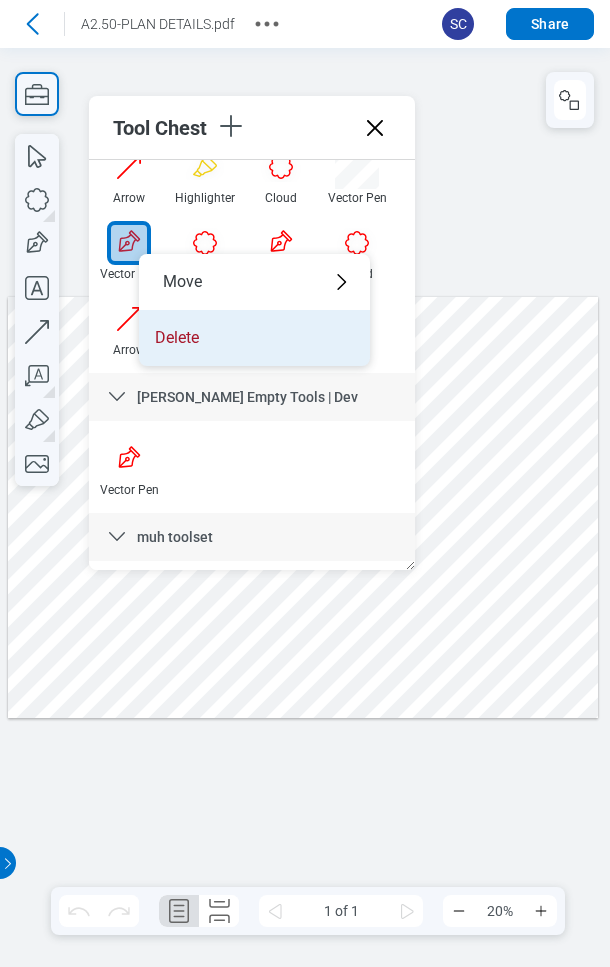 click on "Delete" at bounding box center (254, 338) 